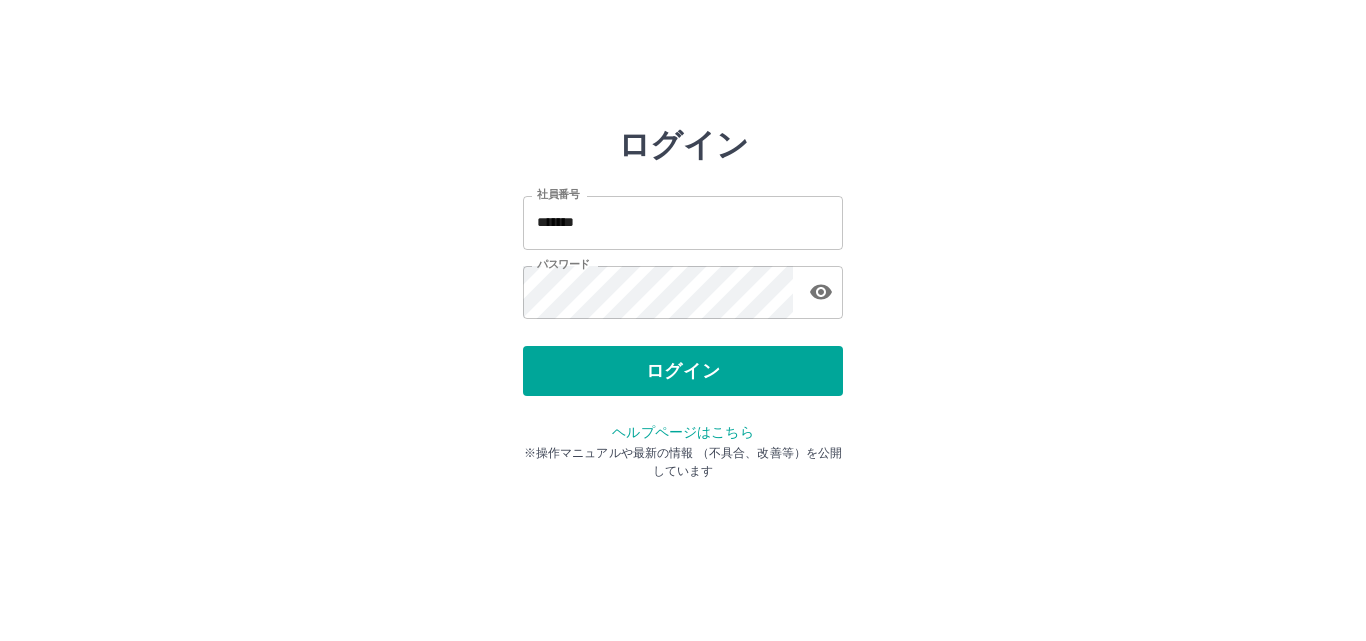 scroll, scrollTop: 0, scrollLeft: 0, axis: both 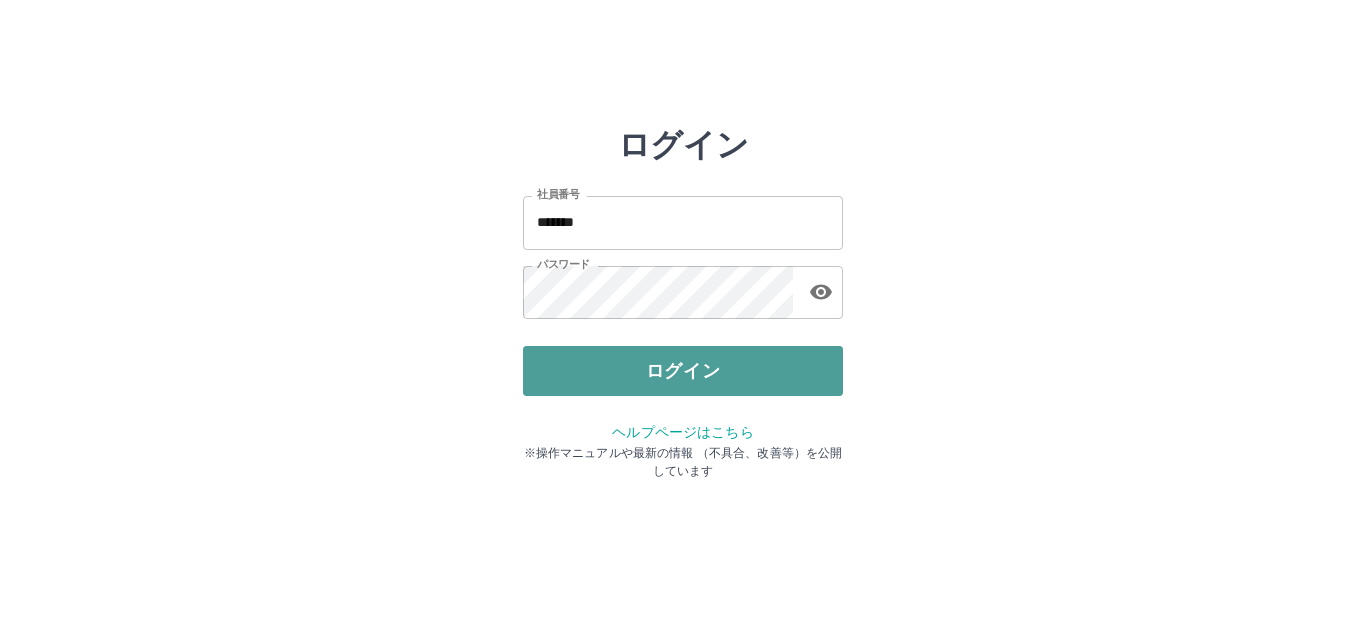 click on "ログイン" at bounding box center [683, 371] 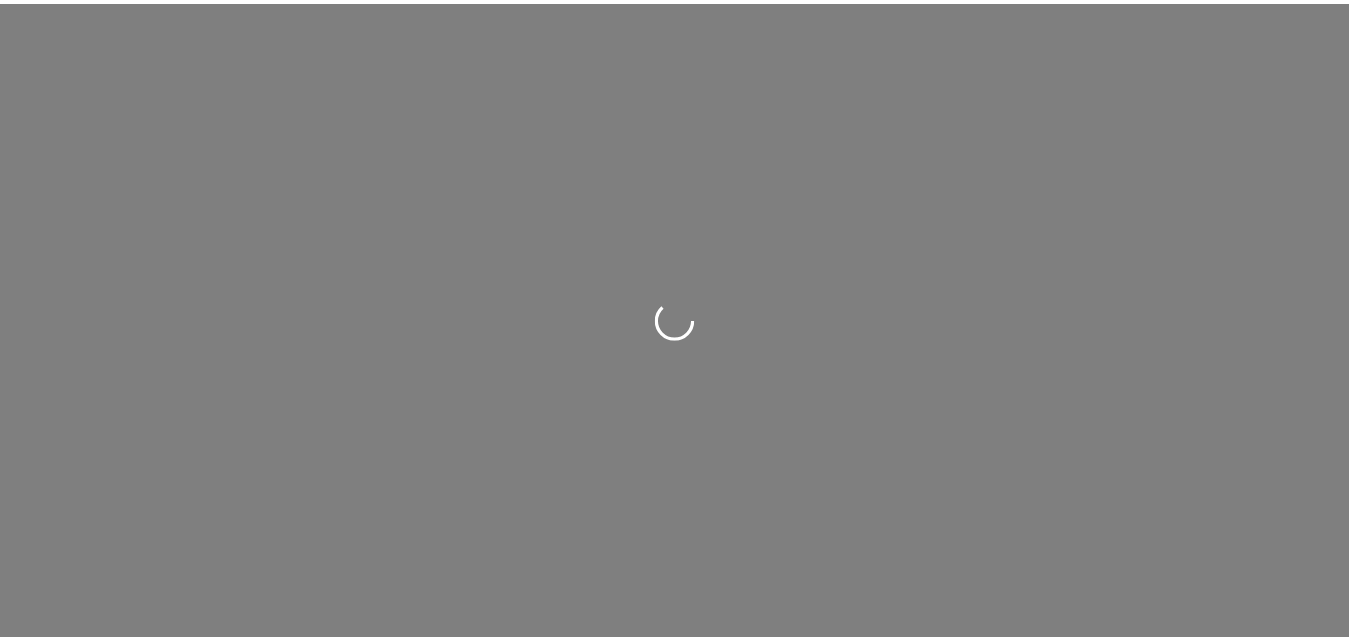 scroll, scrollTop: 0, scrollLeft: 0, axis: both 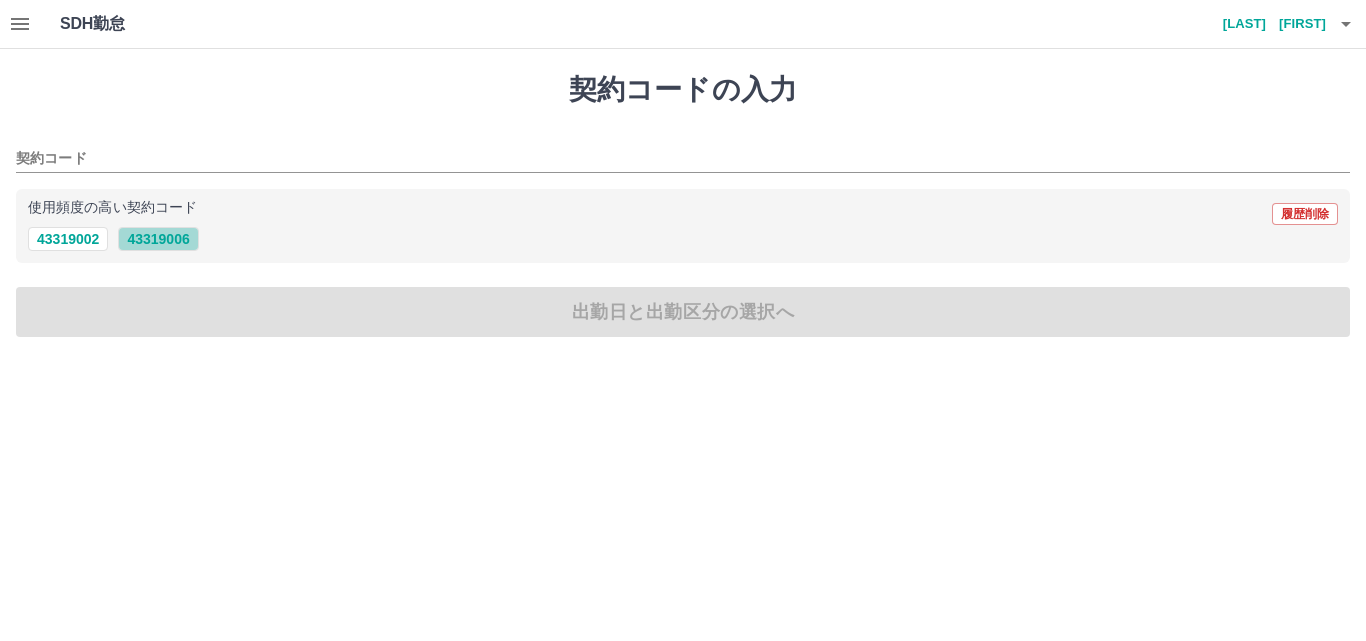 click on "43319006" at bounding box center [158, 239] 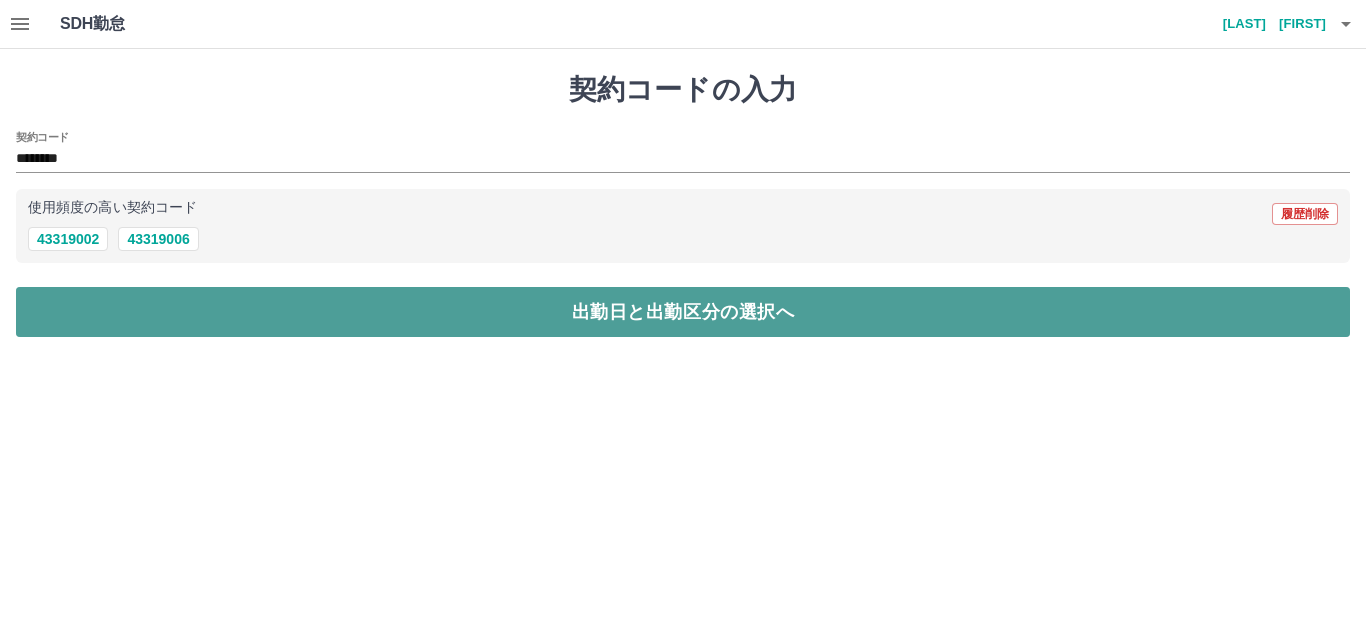 click on "出勤日と出勤区分の選択へ" at bounding box center [683, 312] 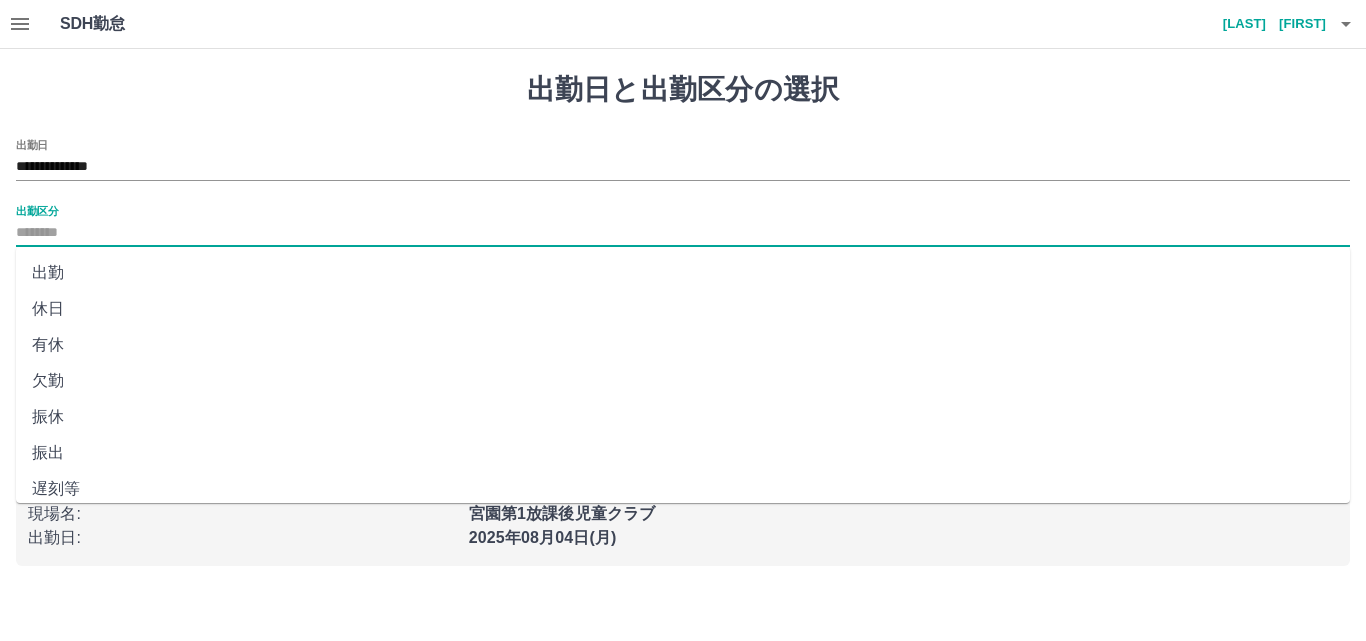 click on "出勤区分" at bounding box center [683, 233] 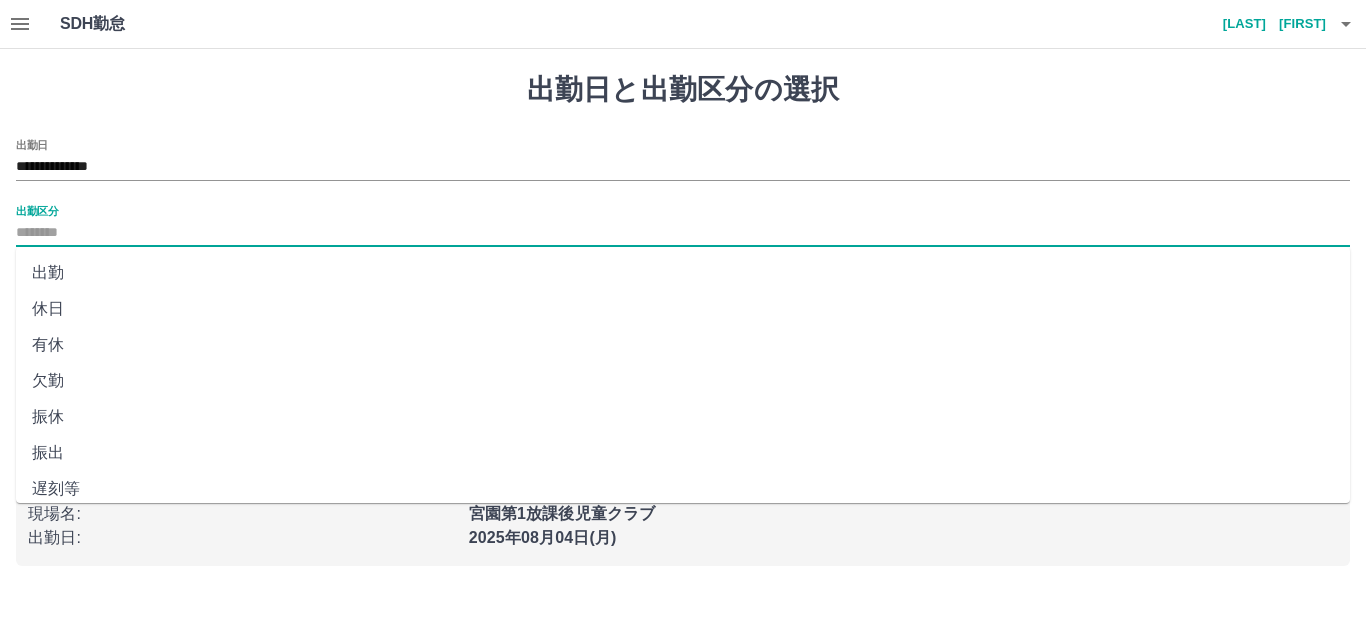 click on "出勤" at bounding box center [683, 273] 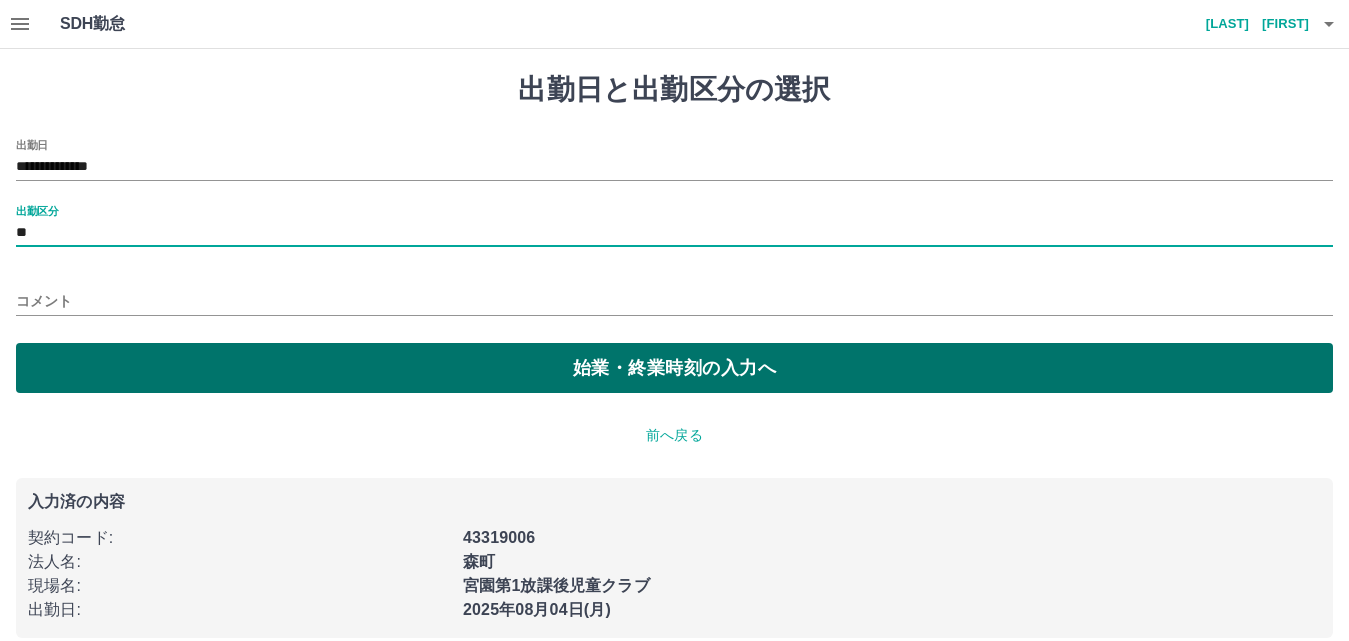 click on "始業・終業時刻の入力へ" at bounding box center [674, 368] 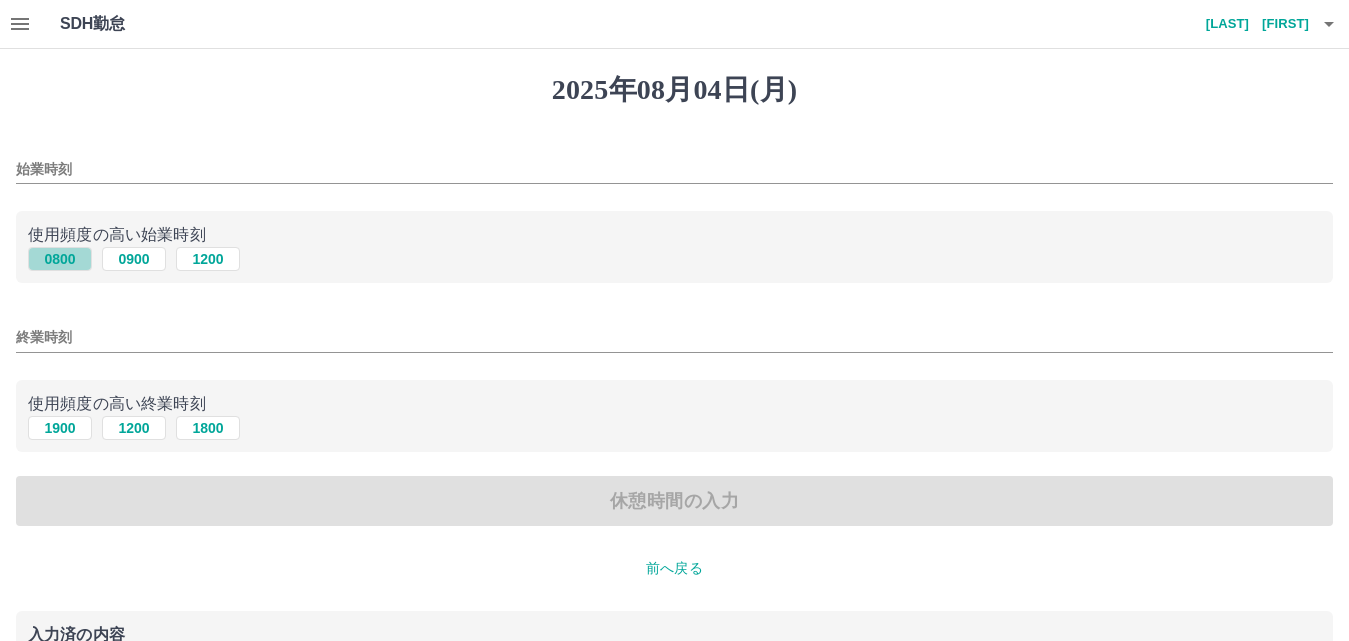 click on "0800" at bounding box center (60, 259) 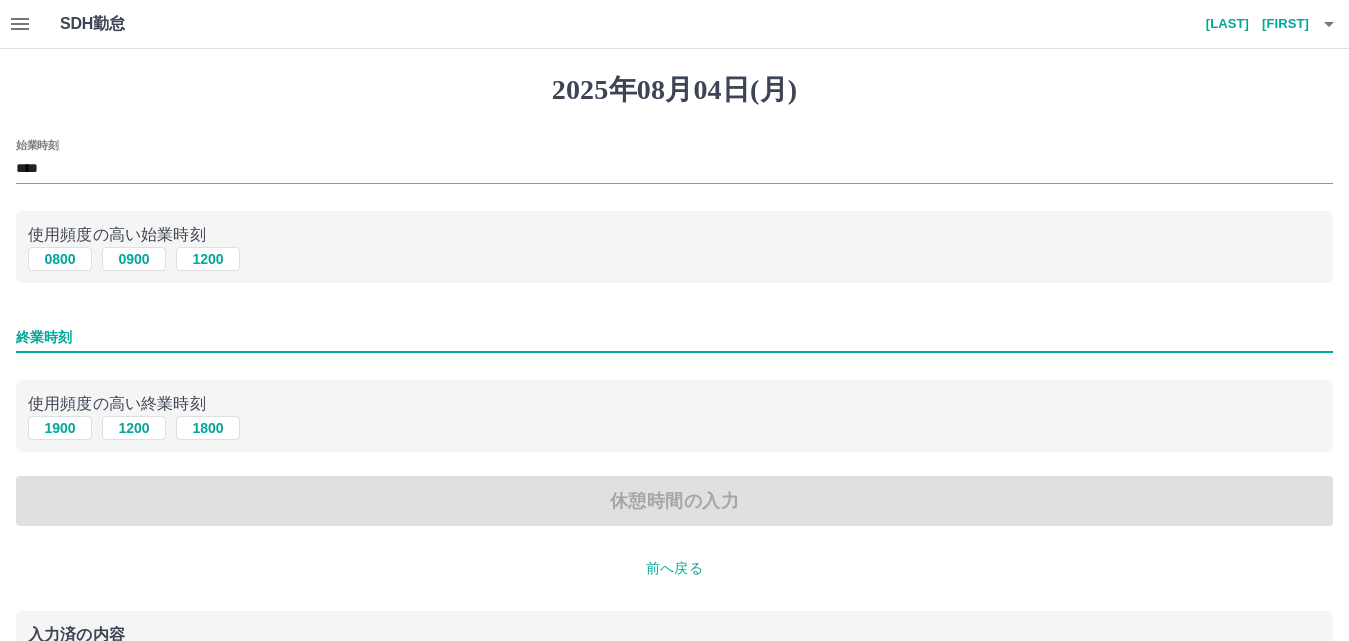 click on "終業時刻" at bounding box center [674, 337] 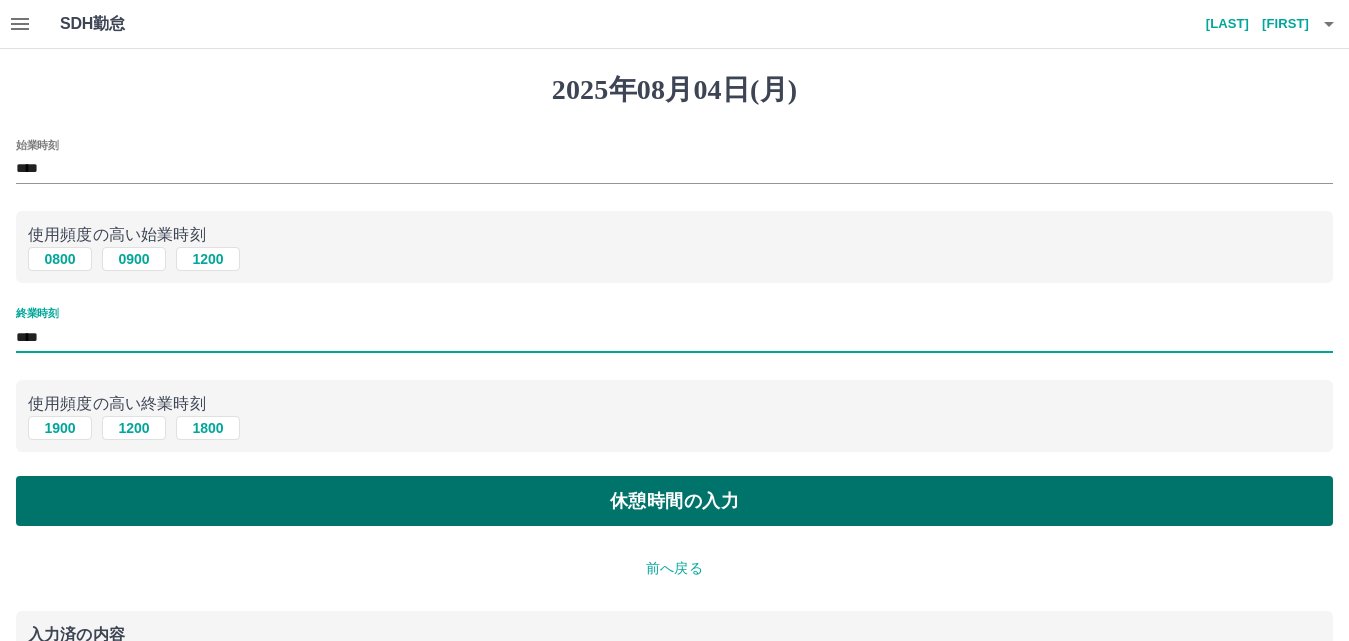 type on "****" 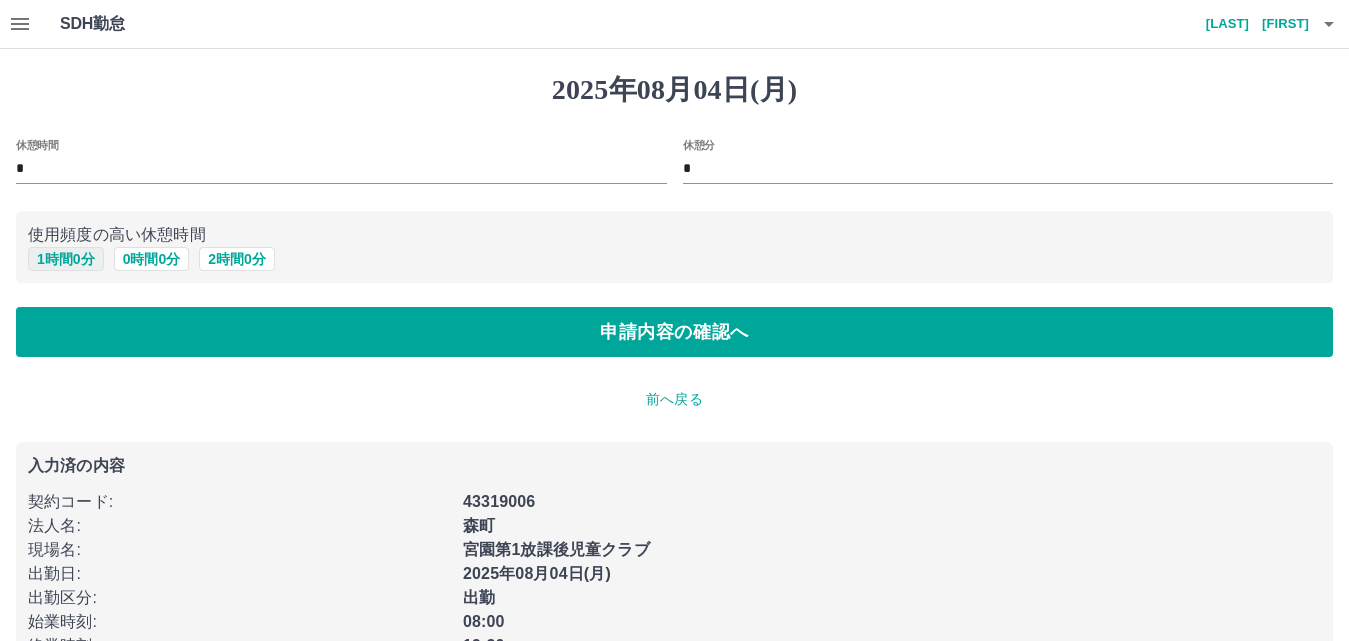 click on "1 時間 0 分" at bounding box center [66, 259] 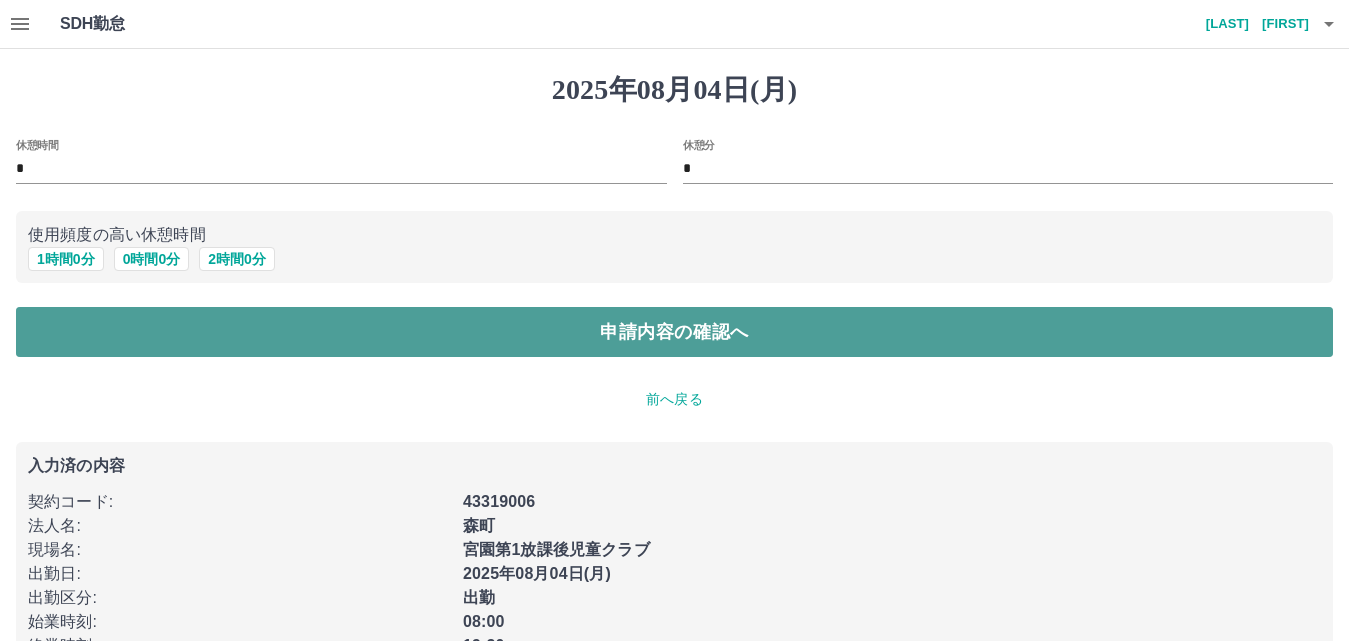 click on "申請内容の確認へ" at bounding box center [674, 332] 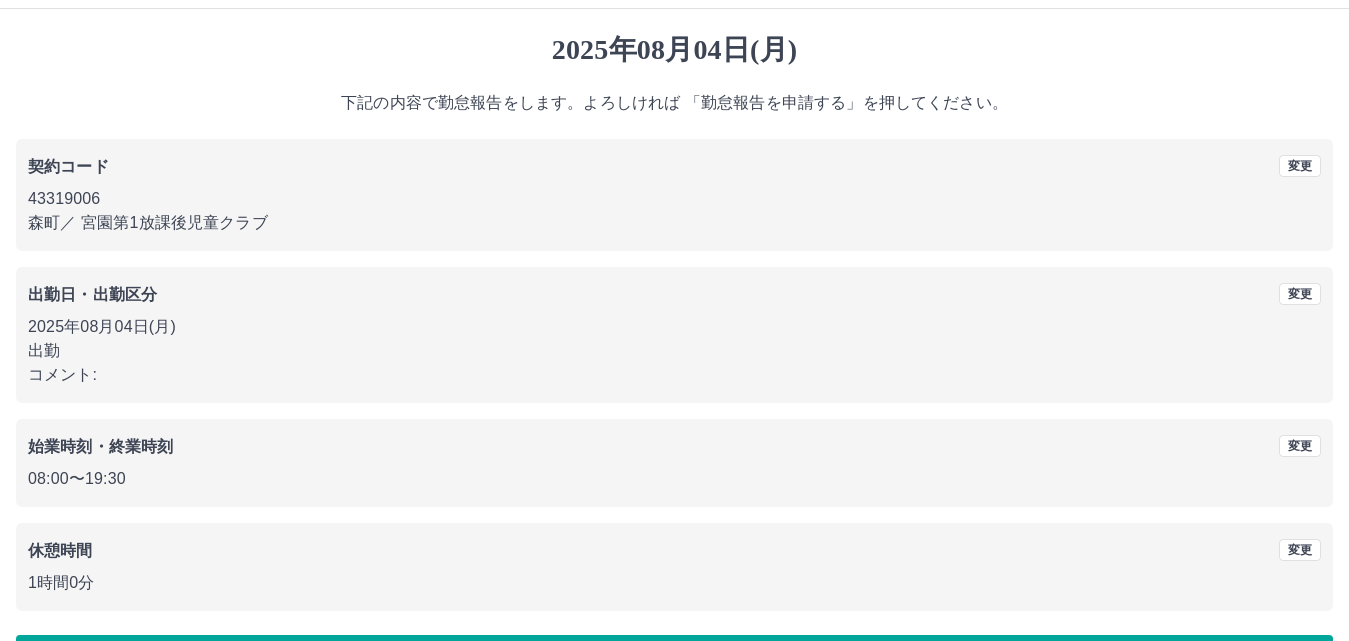 scroll, scrollTop: 108, scrollLeft: 0, axis: vertical 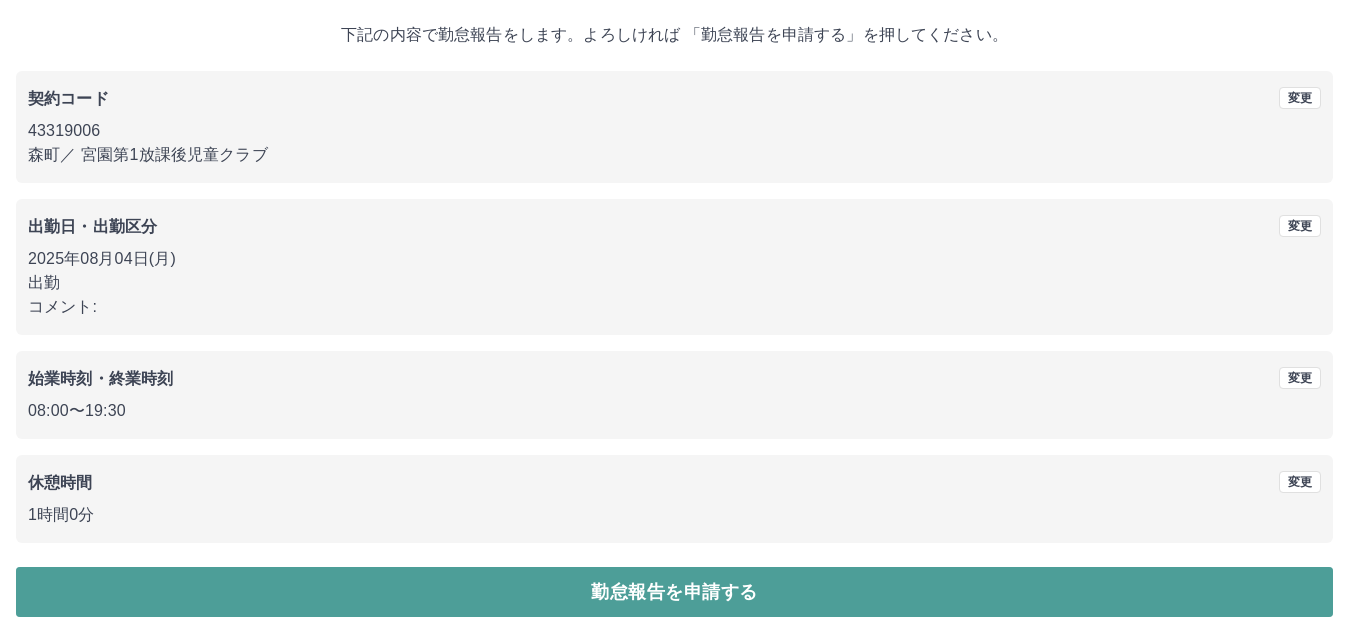 click on "勤怠報告を申請する" at bounding box center [674, 592] 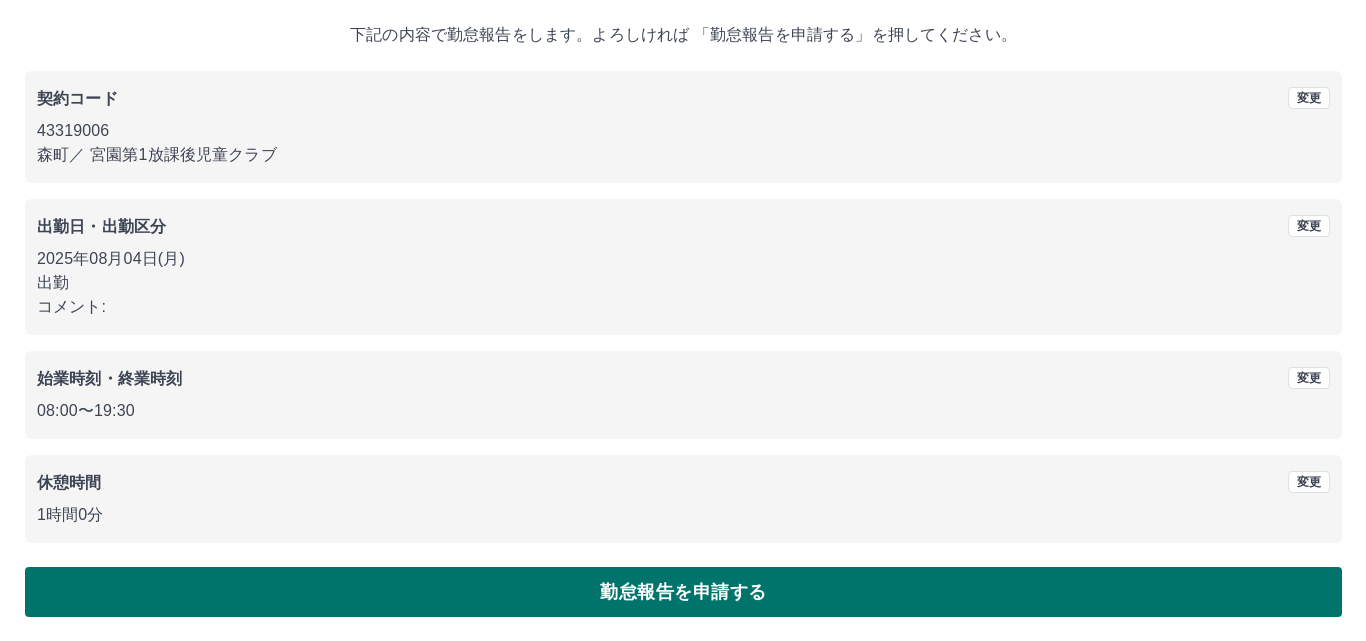 scroll, scrollTop: 0, scrollLeft: 0, axis: both 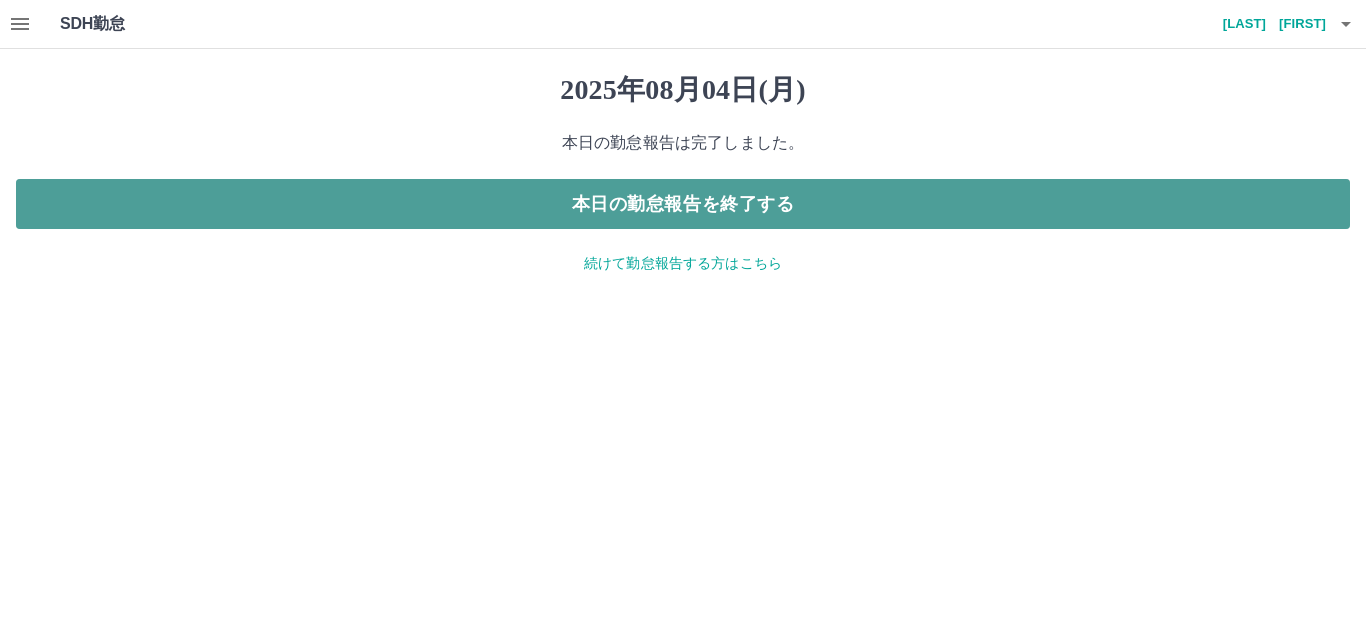 click on "本日の勤怠報告を終了する" at bounding box center (683, 204) 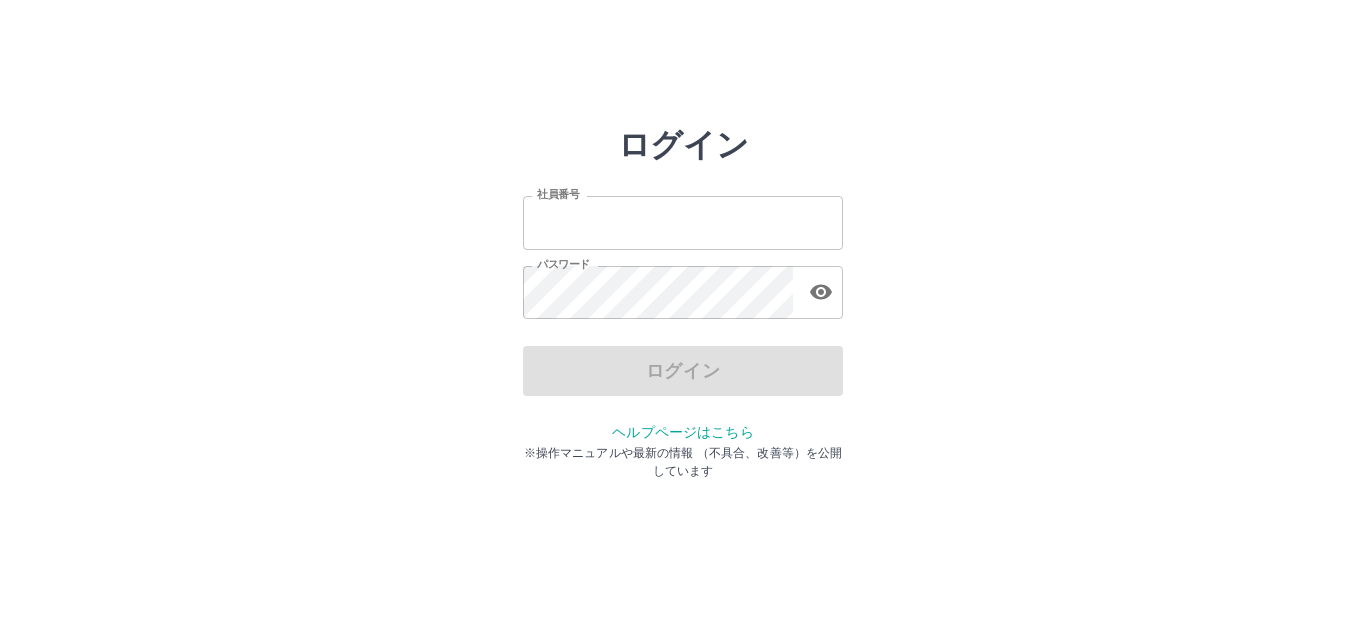 scroll, scrollTop: 0, scrollLeft: 0, axis: both 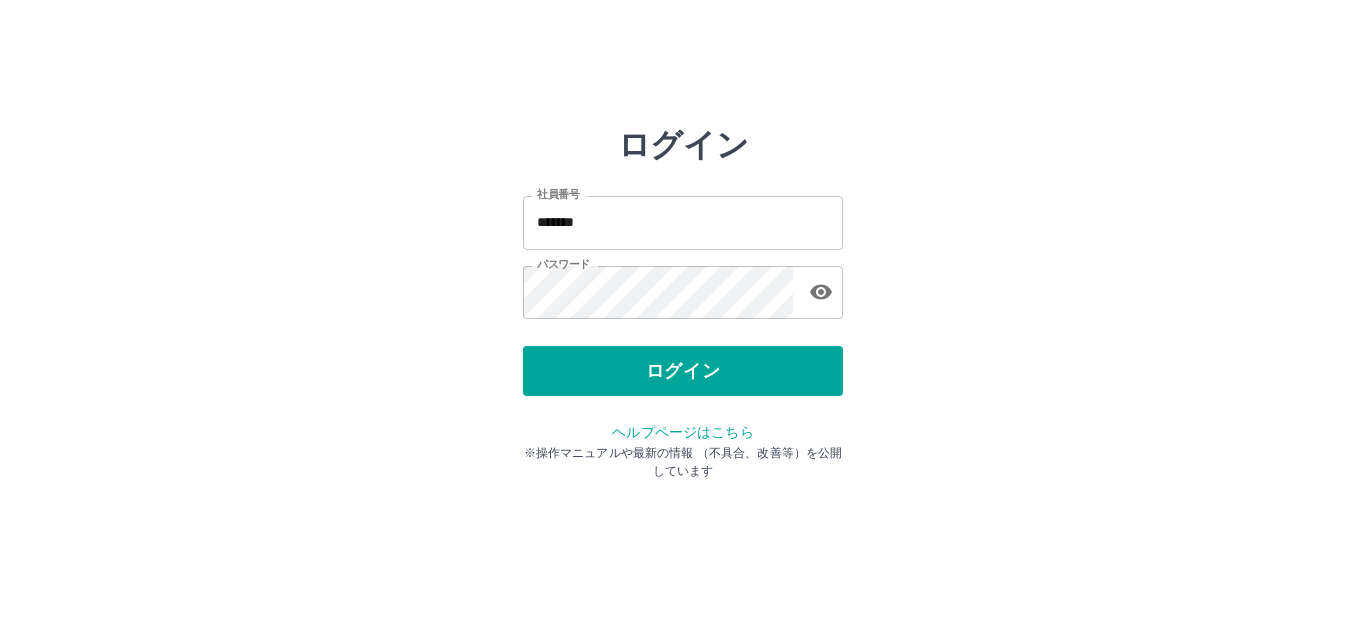 click on "ログイン" at bounding box center (683, 371) 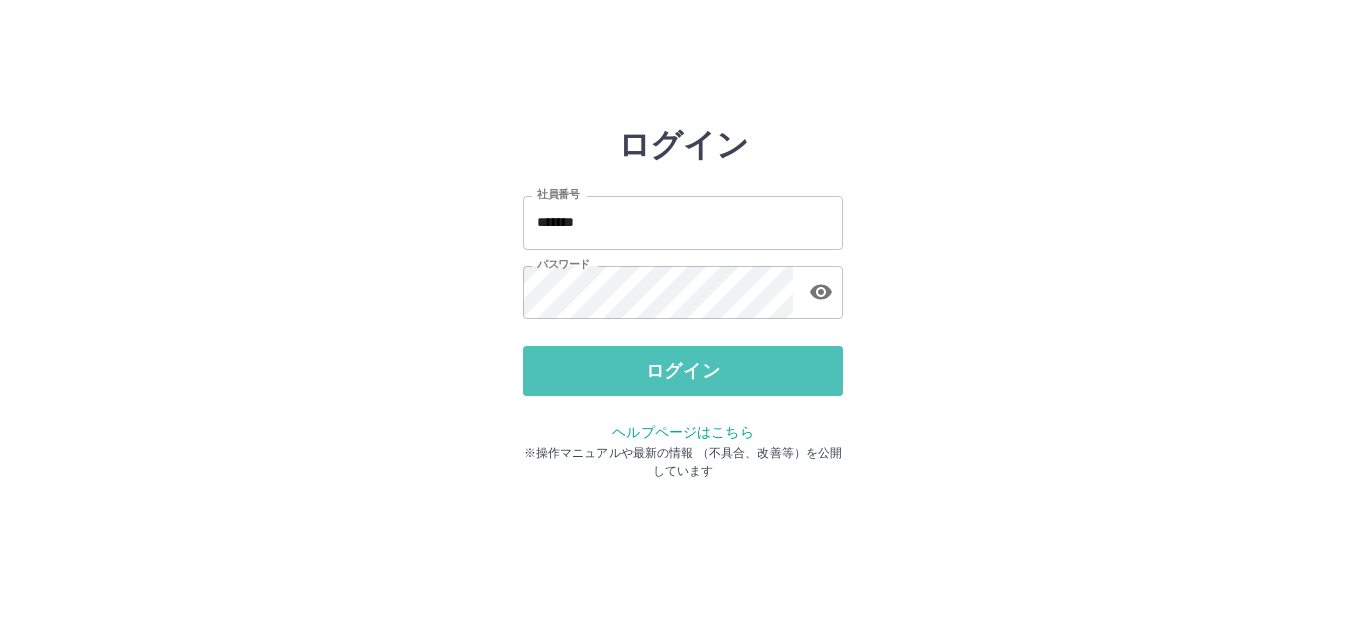 click on "ログイン" at bounding box center [683, 371] 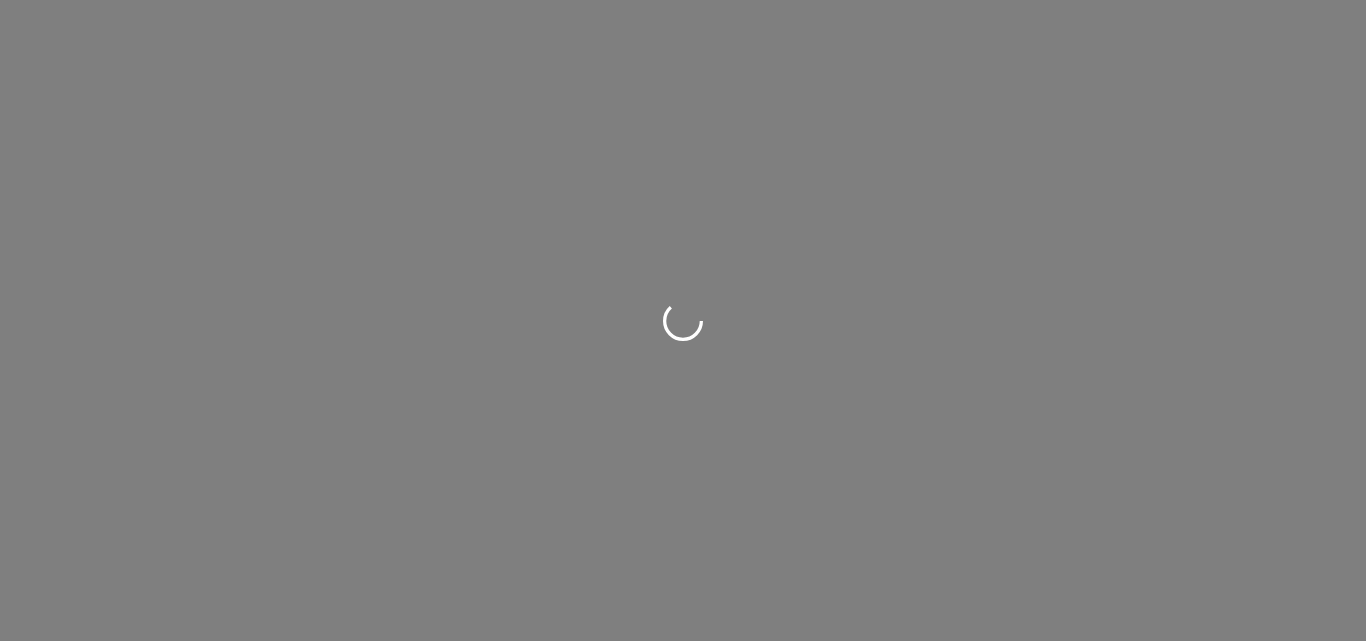 scroll, scrollTop: 0, scrollLeft: 0, axis: both 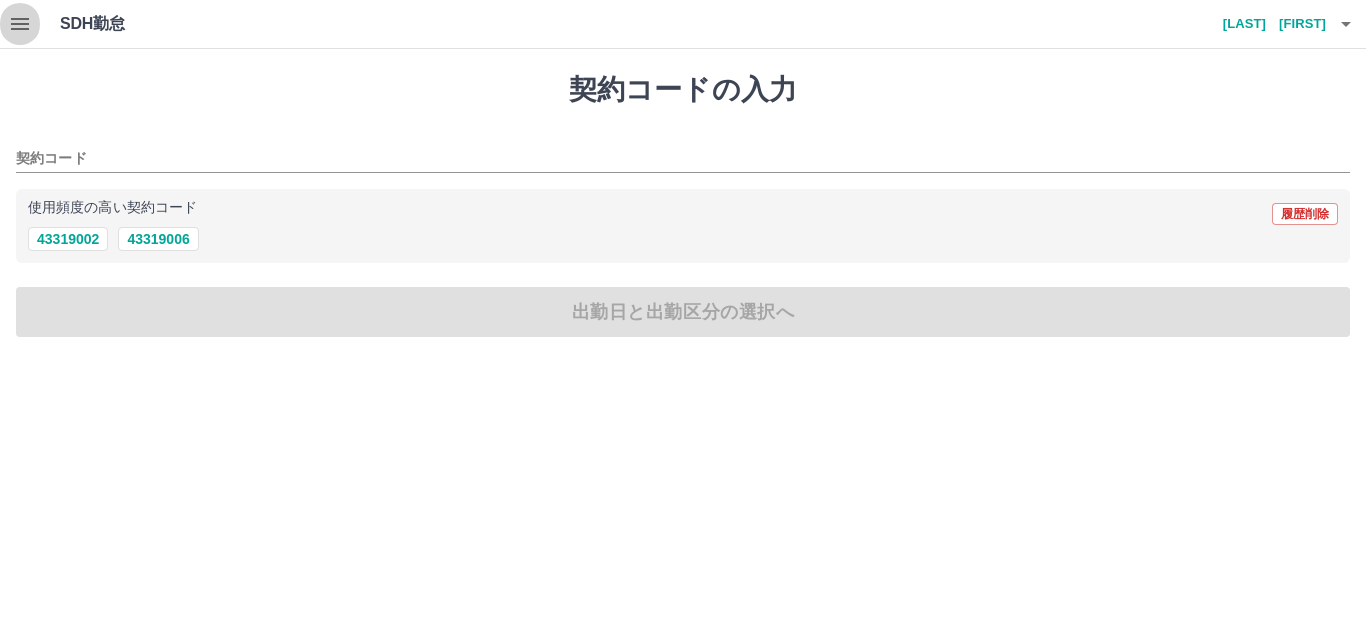 click 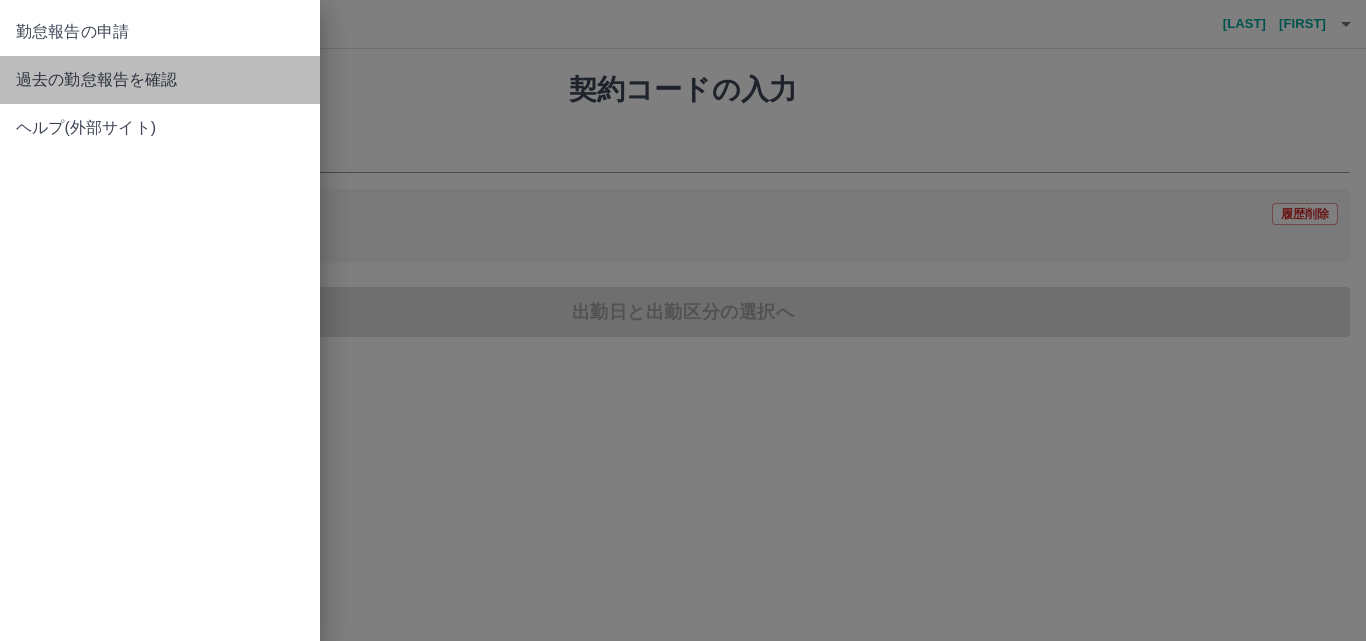 click on "過去の勤怠報告を確認" at bounding box center (160, 80) 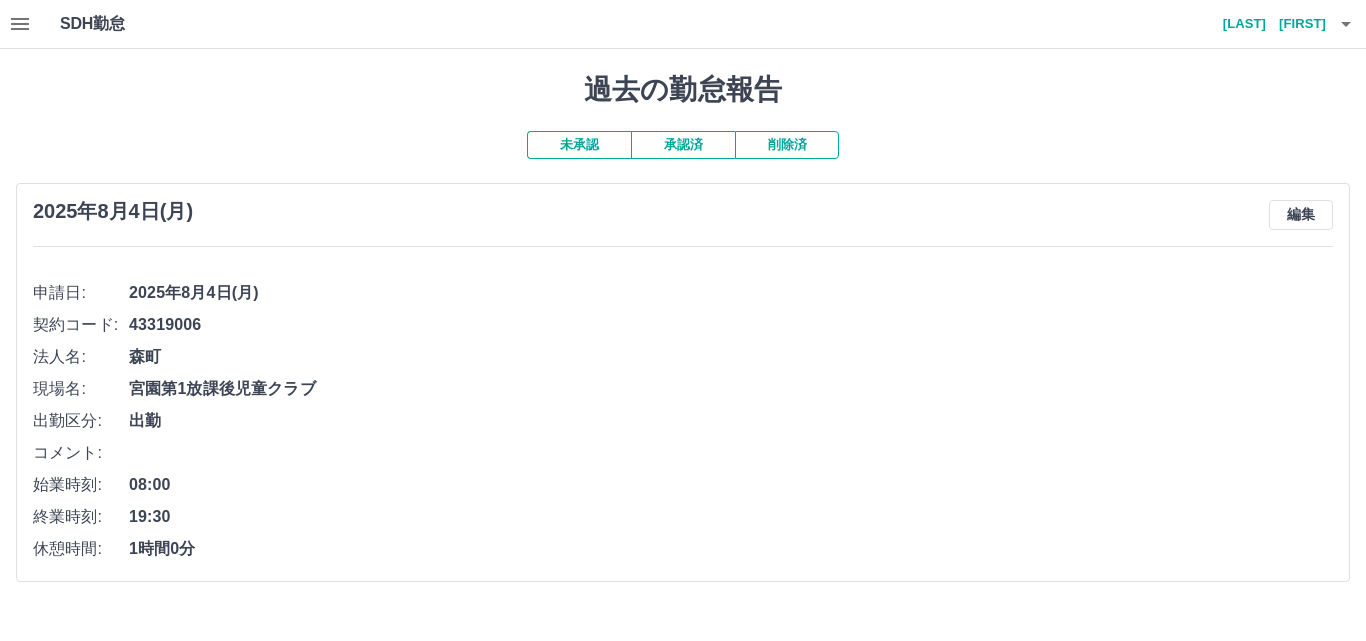 click on "未承認" at bounding box center (579, 145) 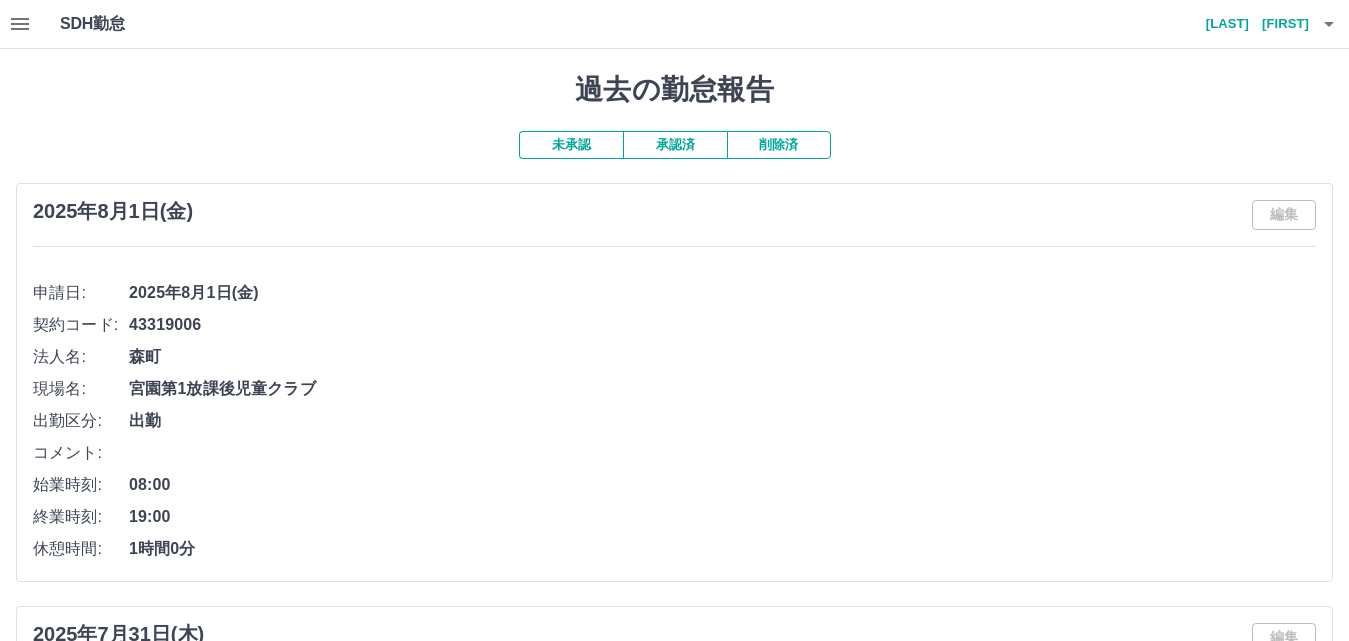 click on "承認済" at bounding box center (675, 145) 